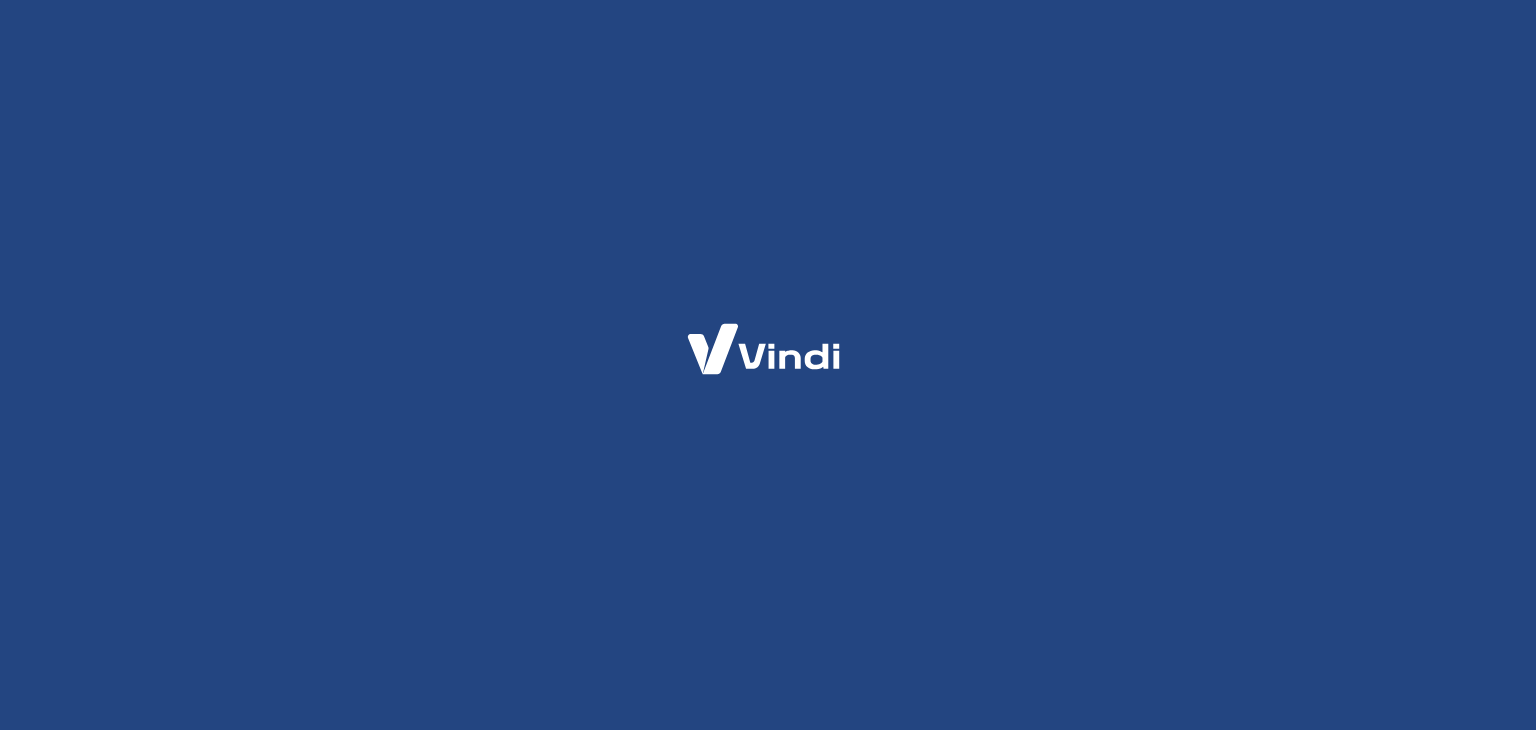 scroll, scrollTop: 0, scrollLeft: 0, axis: both 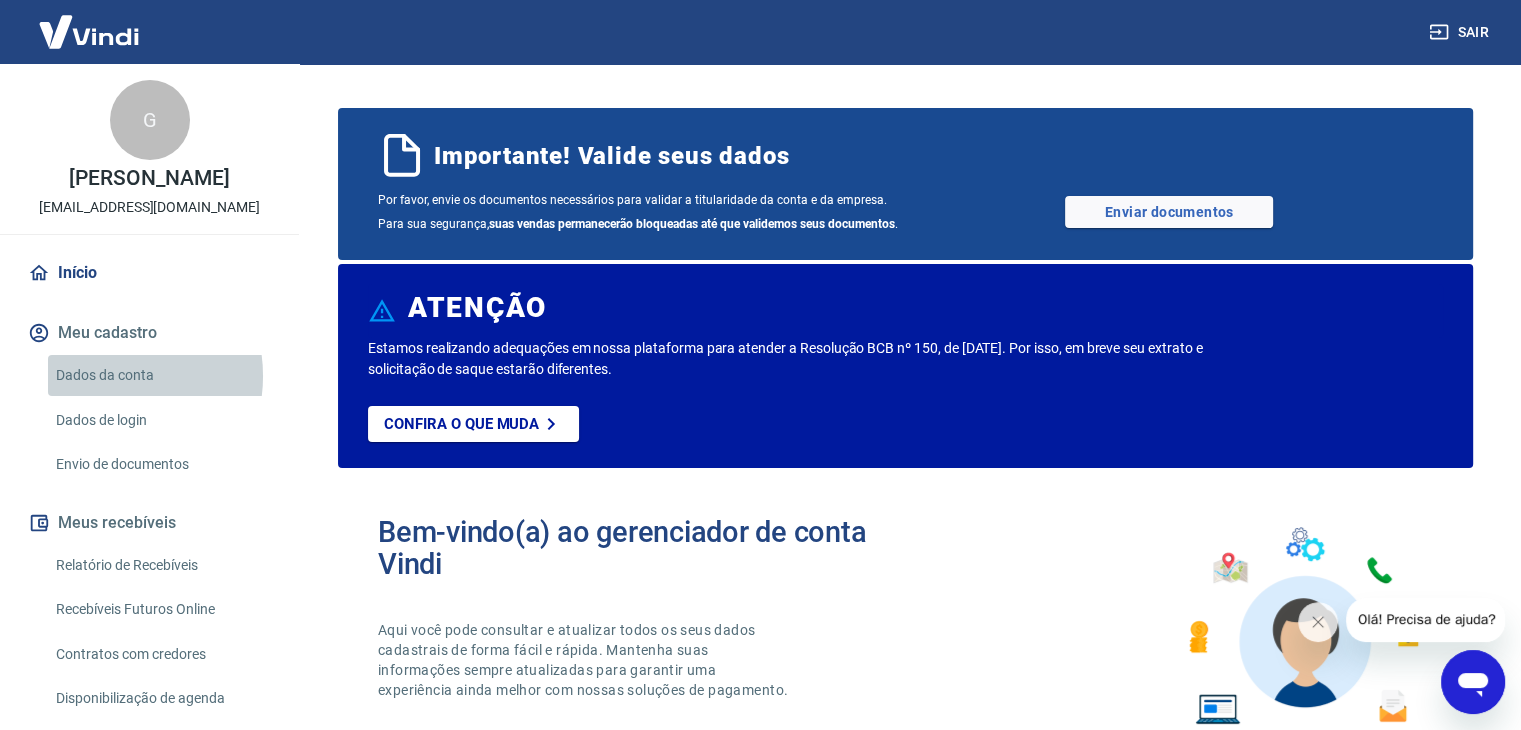 click on "Dados da conta" at bounding box center (161, 375) 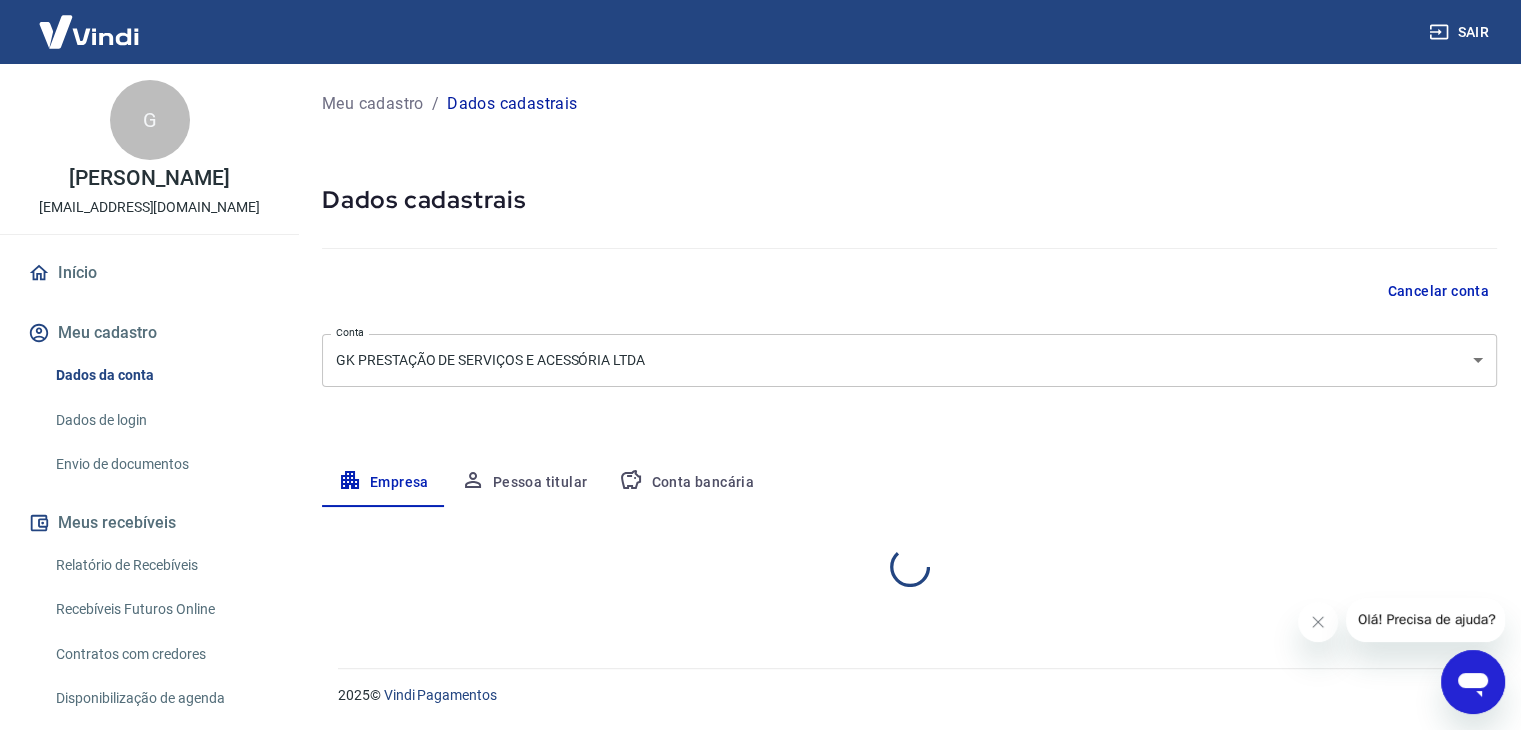 select on "GO" 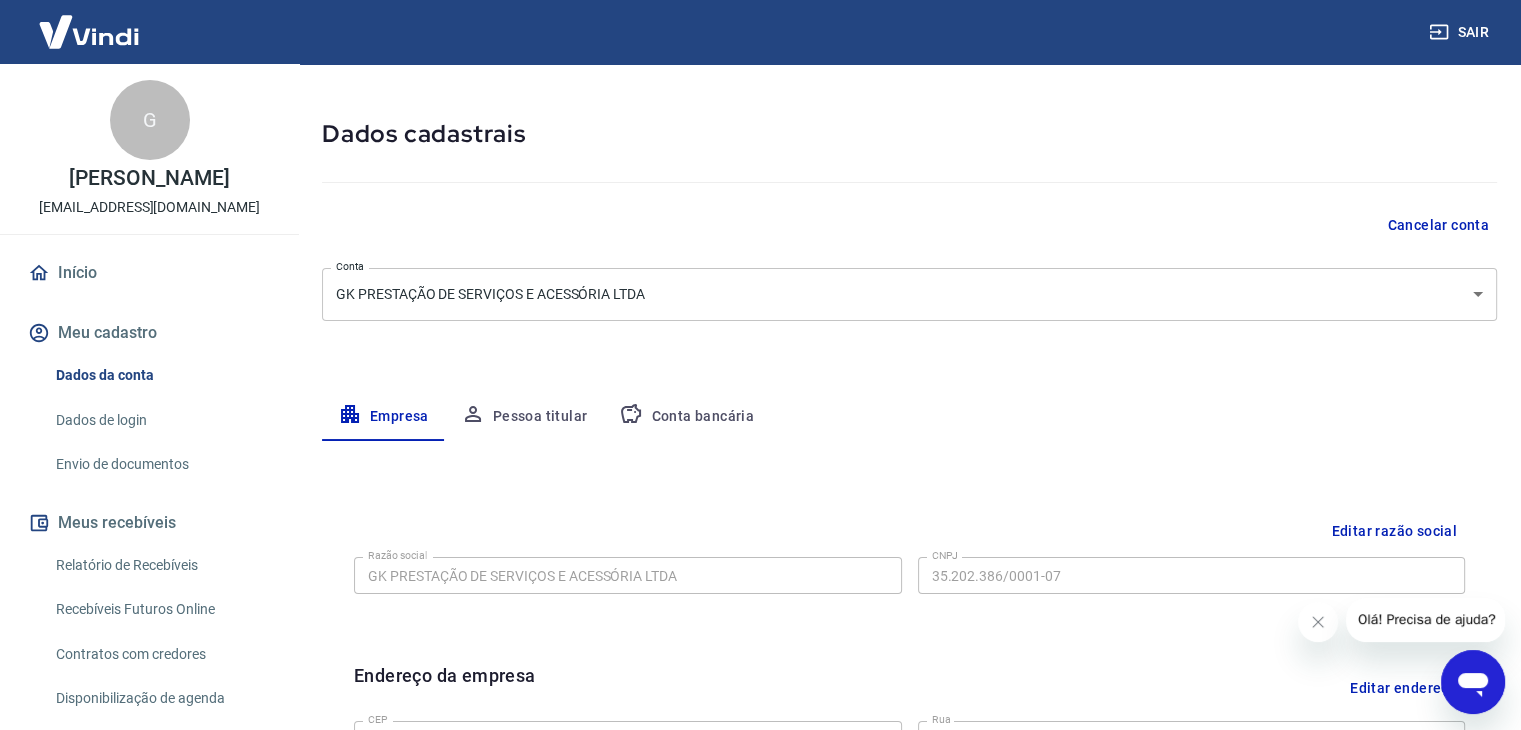 scroll, scrollTop: 200, scrollLeft: 0, axis: vertical 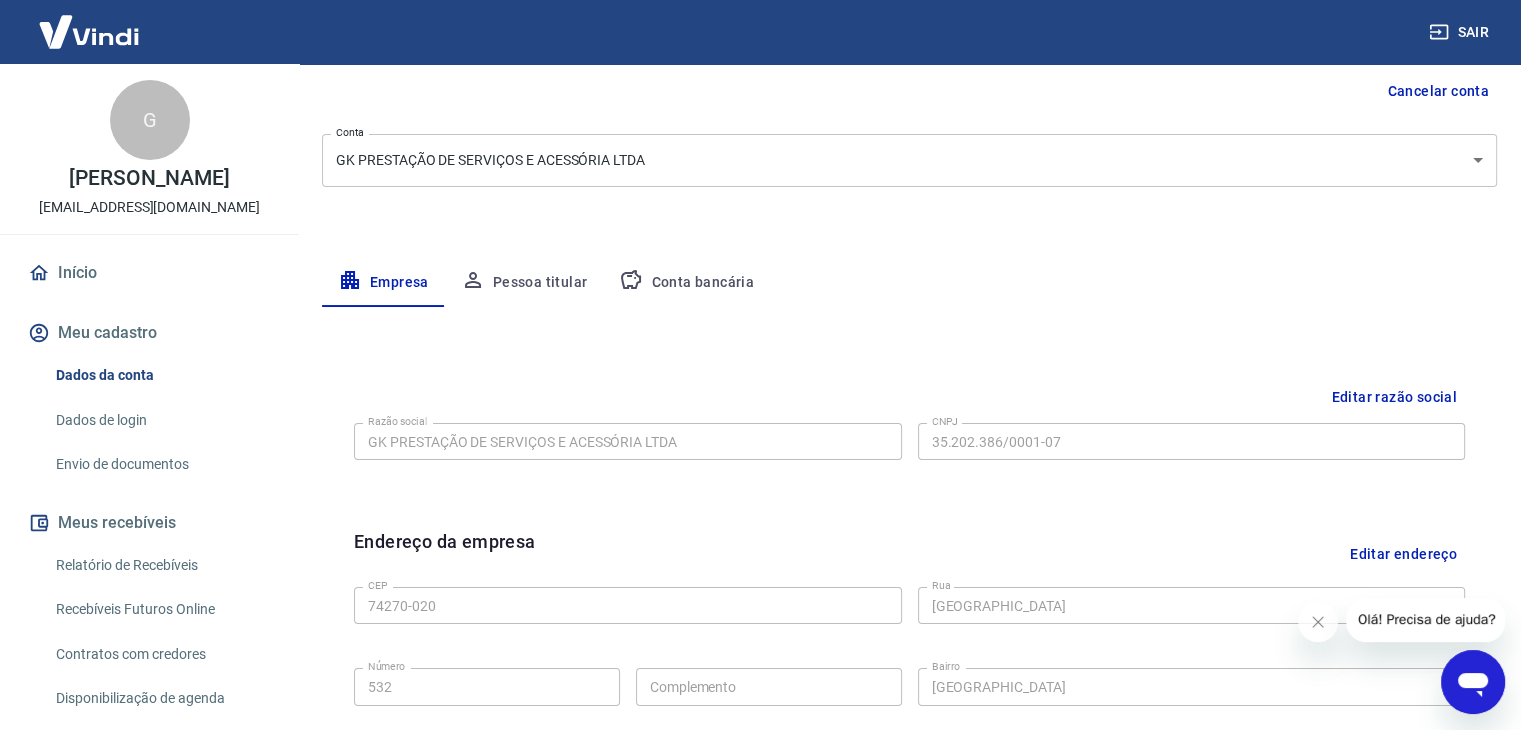 click on "Conta bancária" at bounding box center [686, 283] 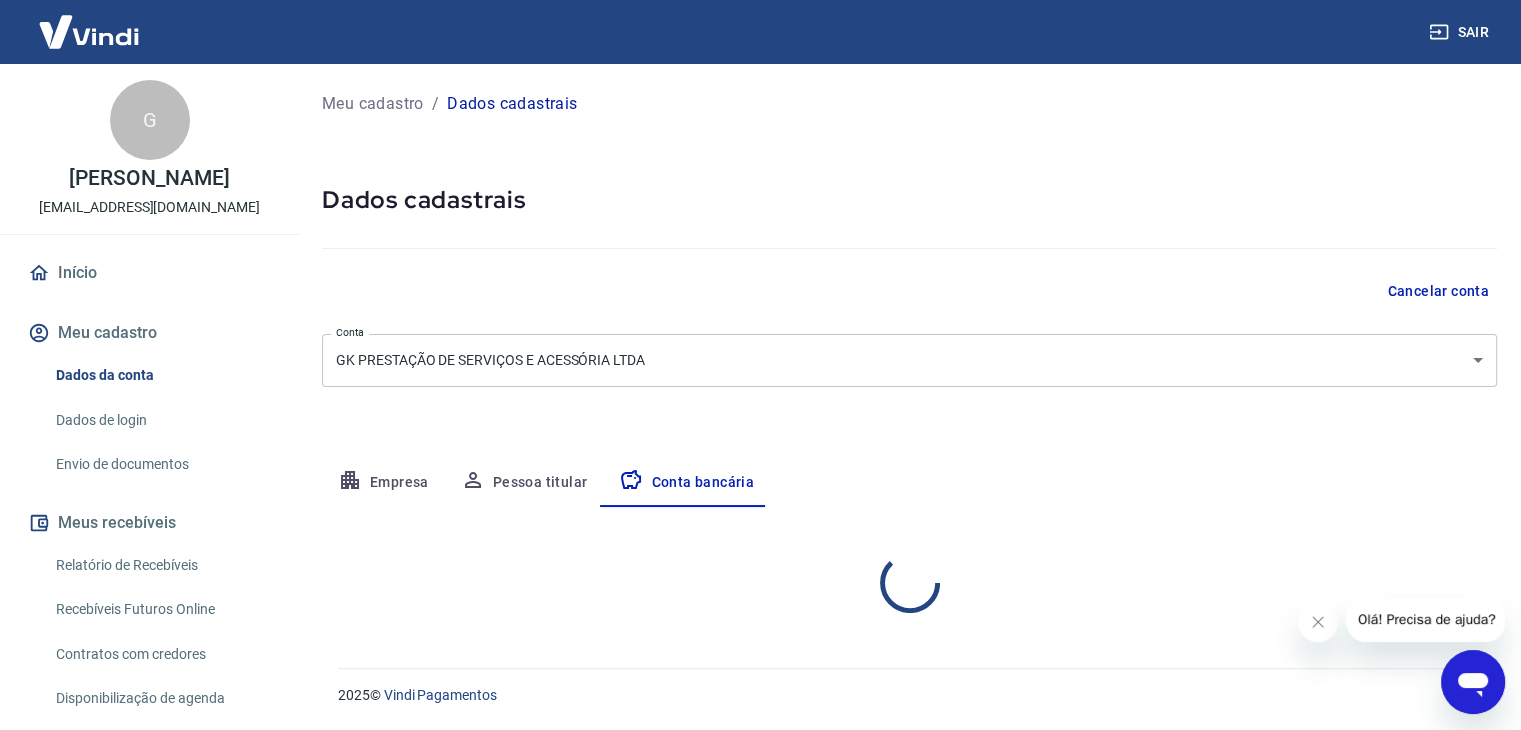 scroll, scrollTop: 0, scrollLeft: 0, axis: both 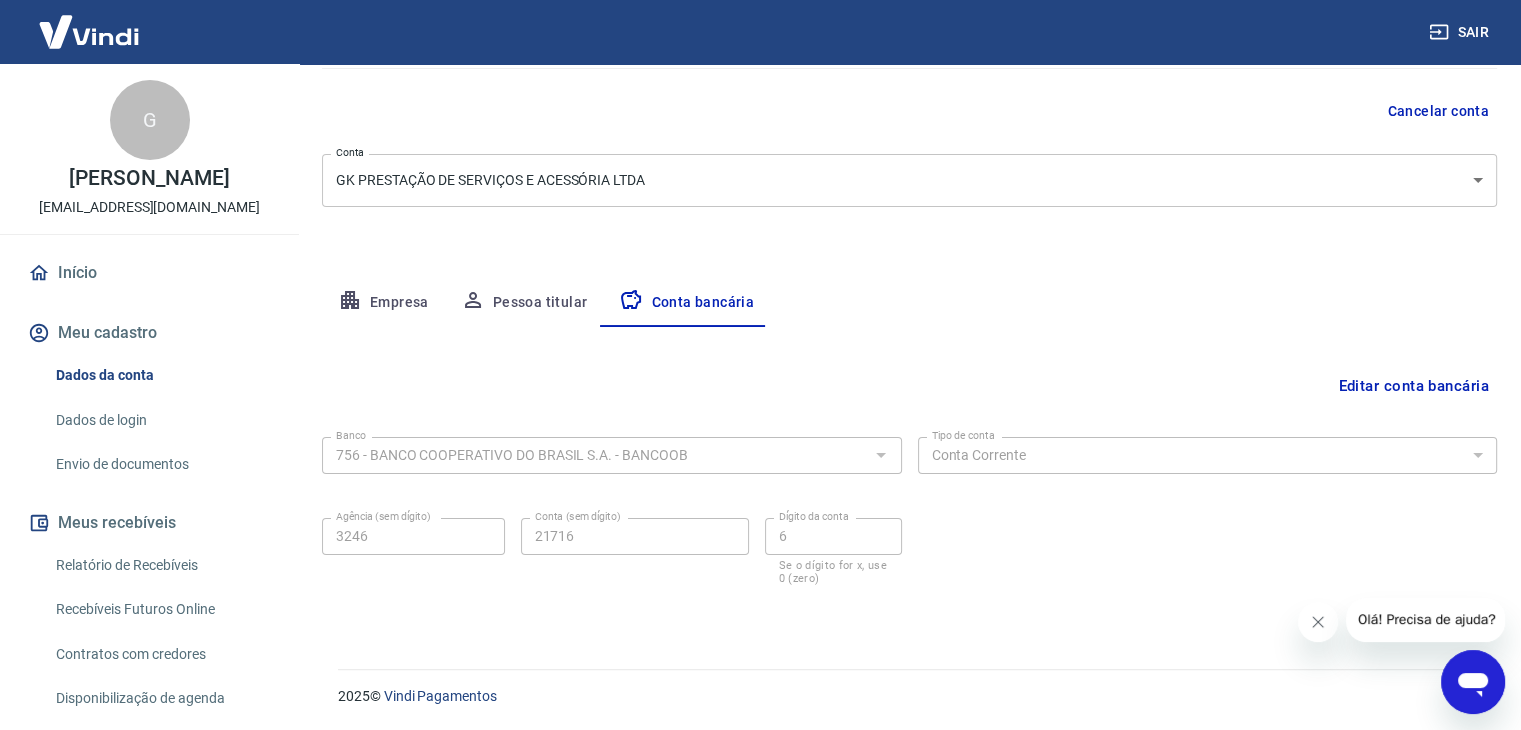 click 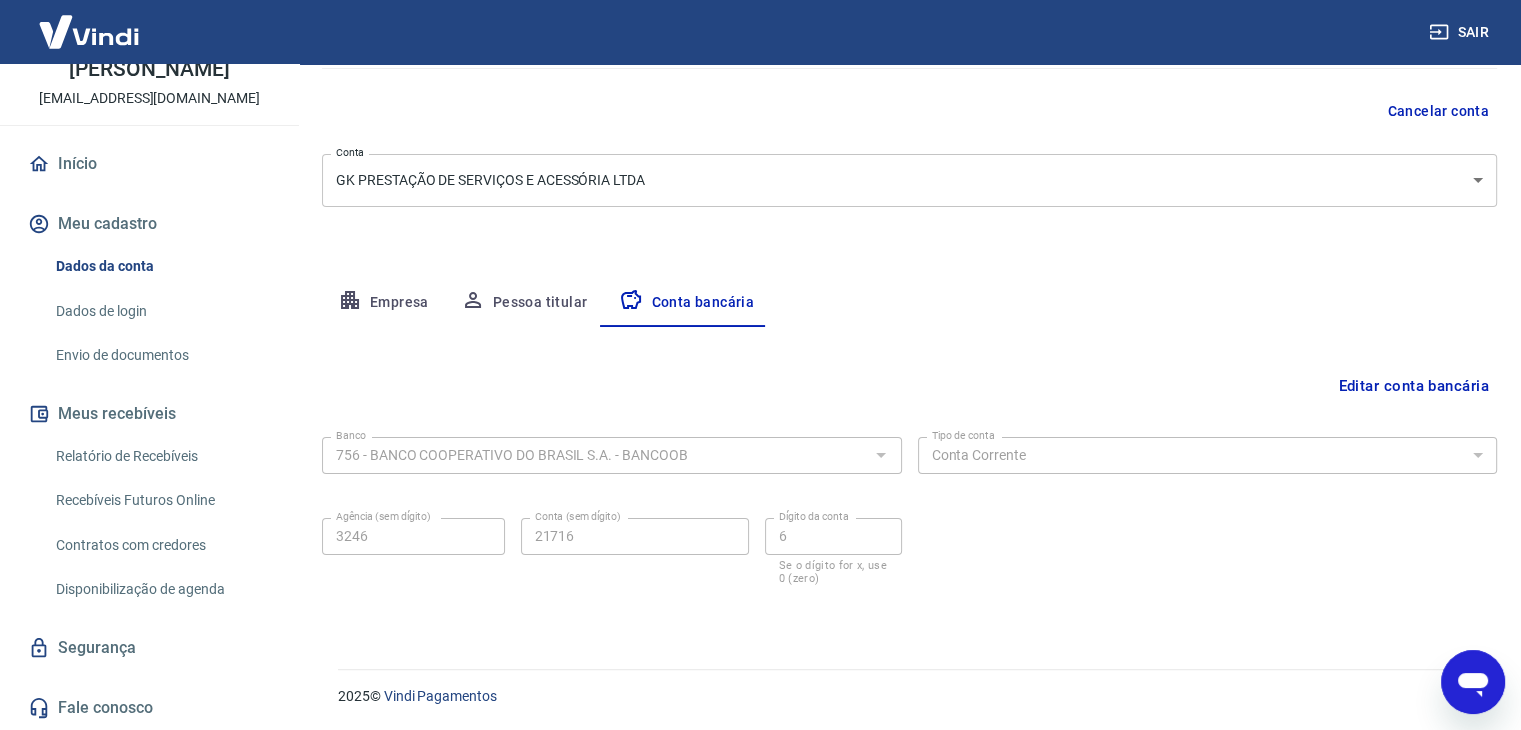 scroll, scrollTop: 129, scrollLeft: 0, axis: vertical 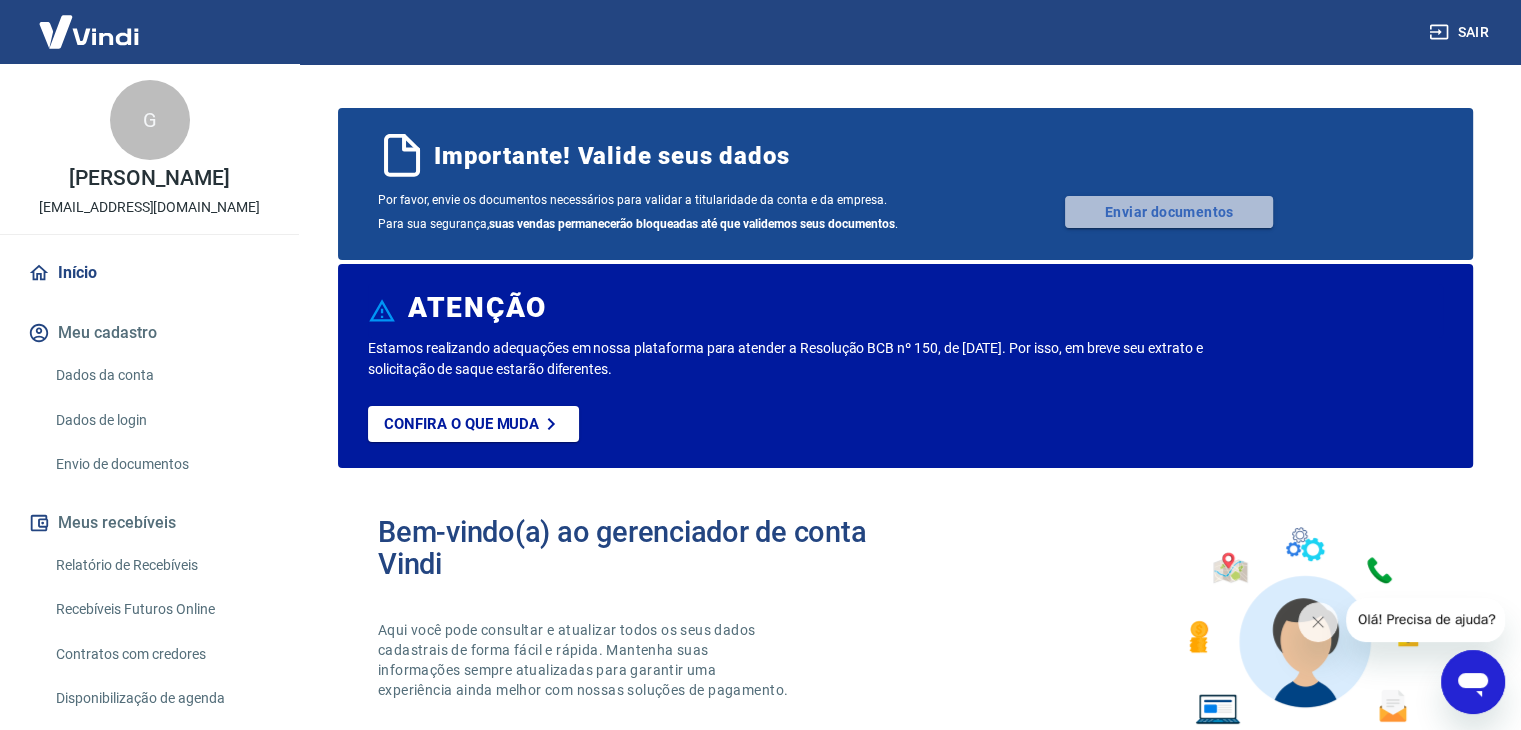 click on "Enviar documentos" at bounding box center [1169, 212] 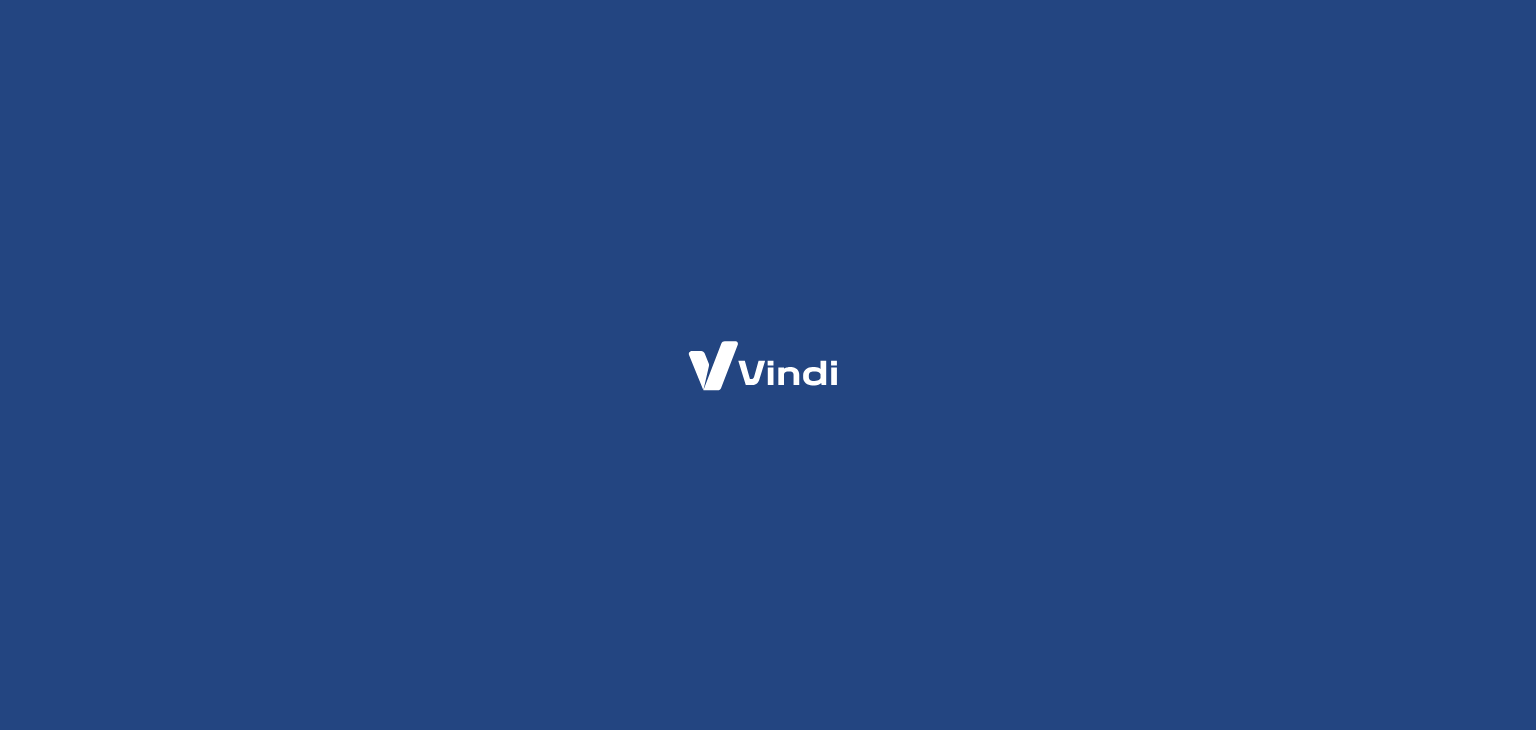 scroll, scrollTop: 0, scrollLeft: 0, axis: both 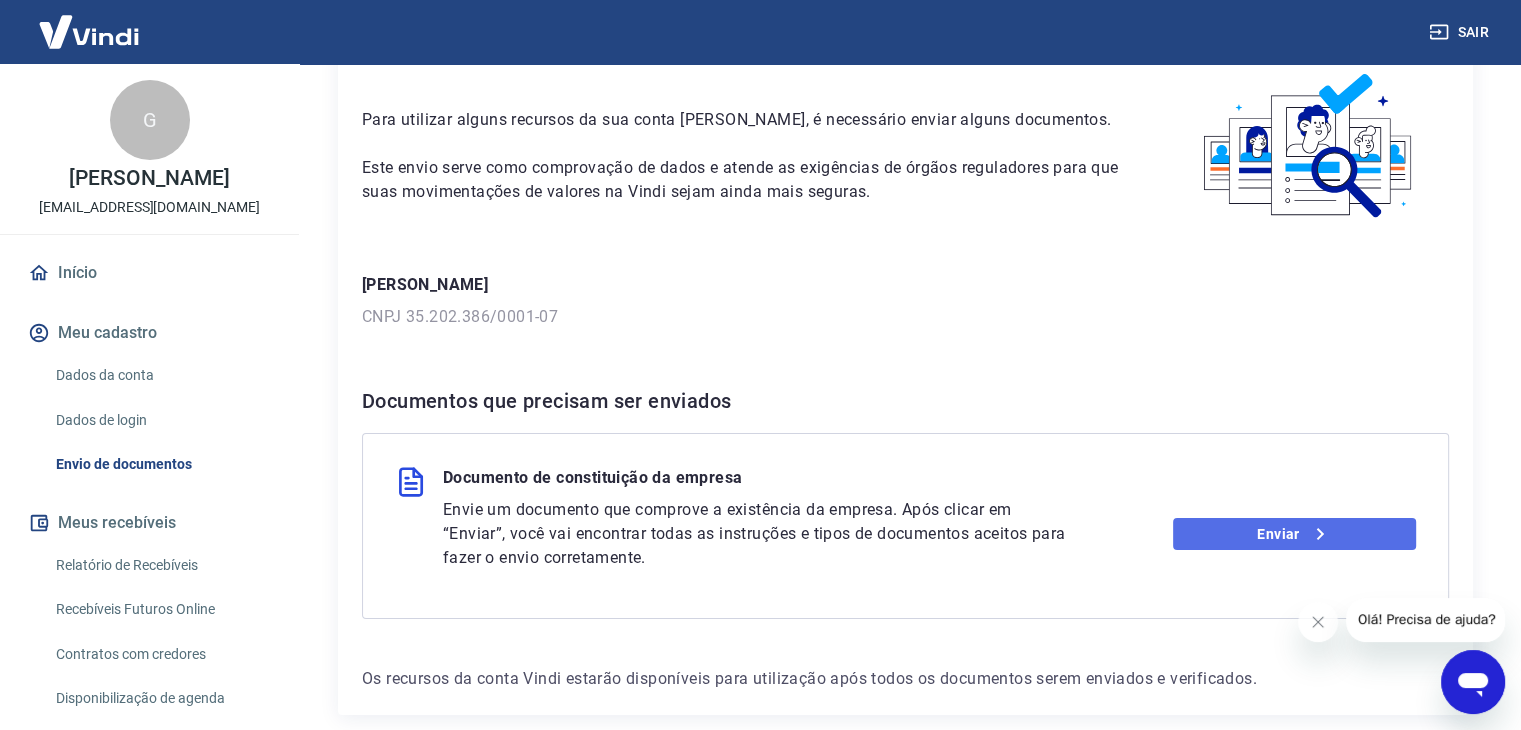 click on "Enviar" at bounding box center (1294, 534) 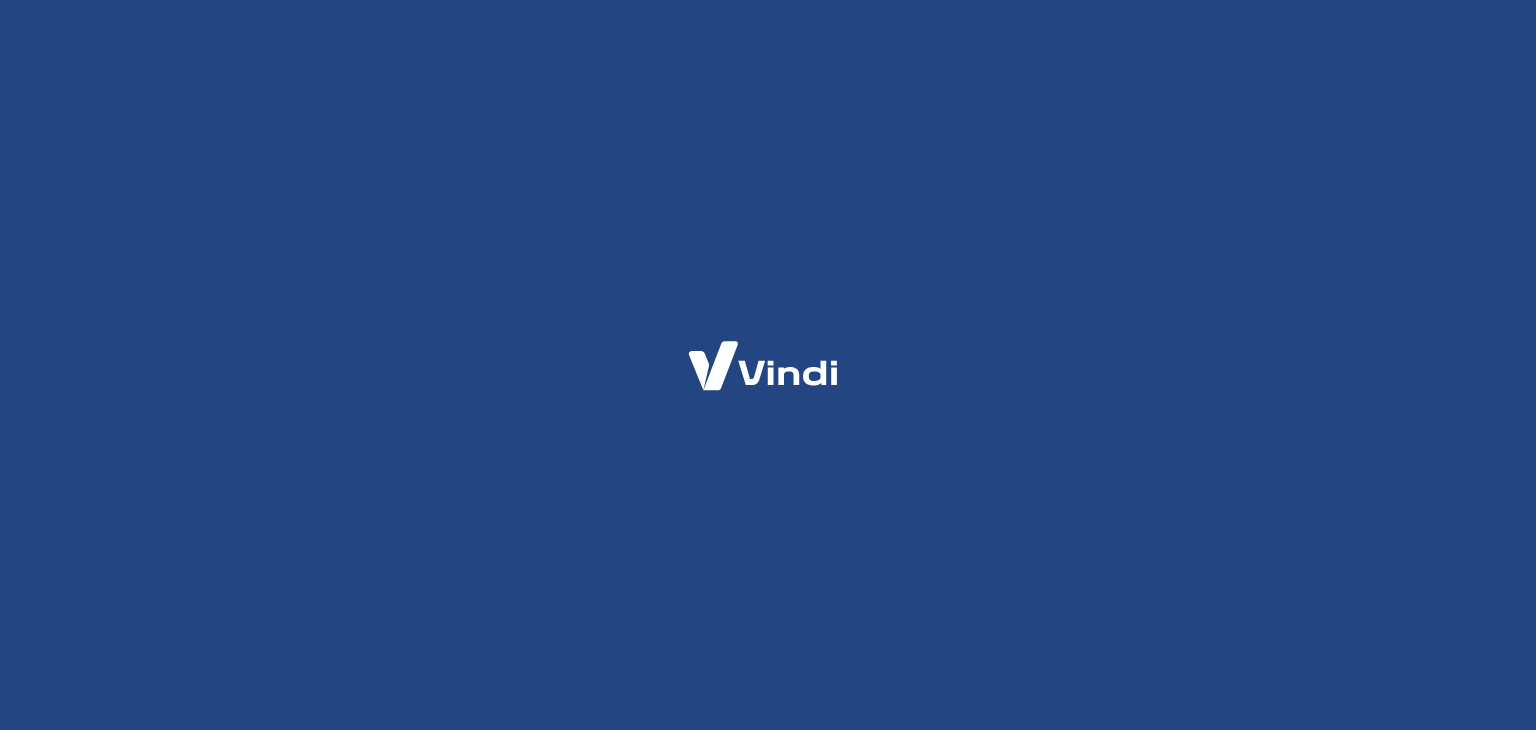 scroll, scrollTop: 0, scrollLeft: 0, axis: both 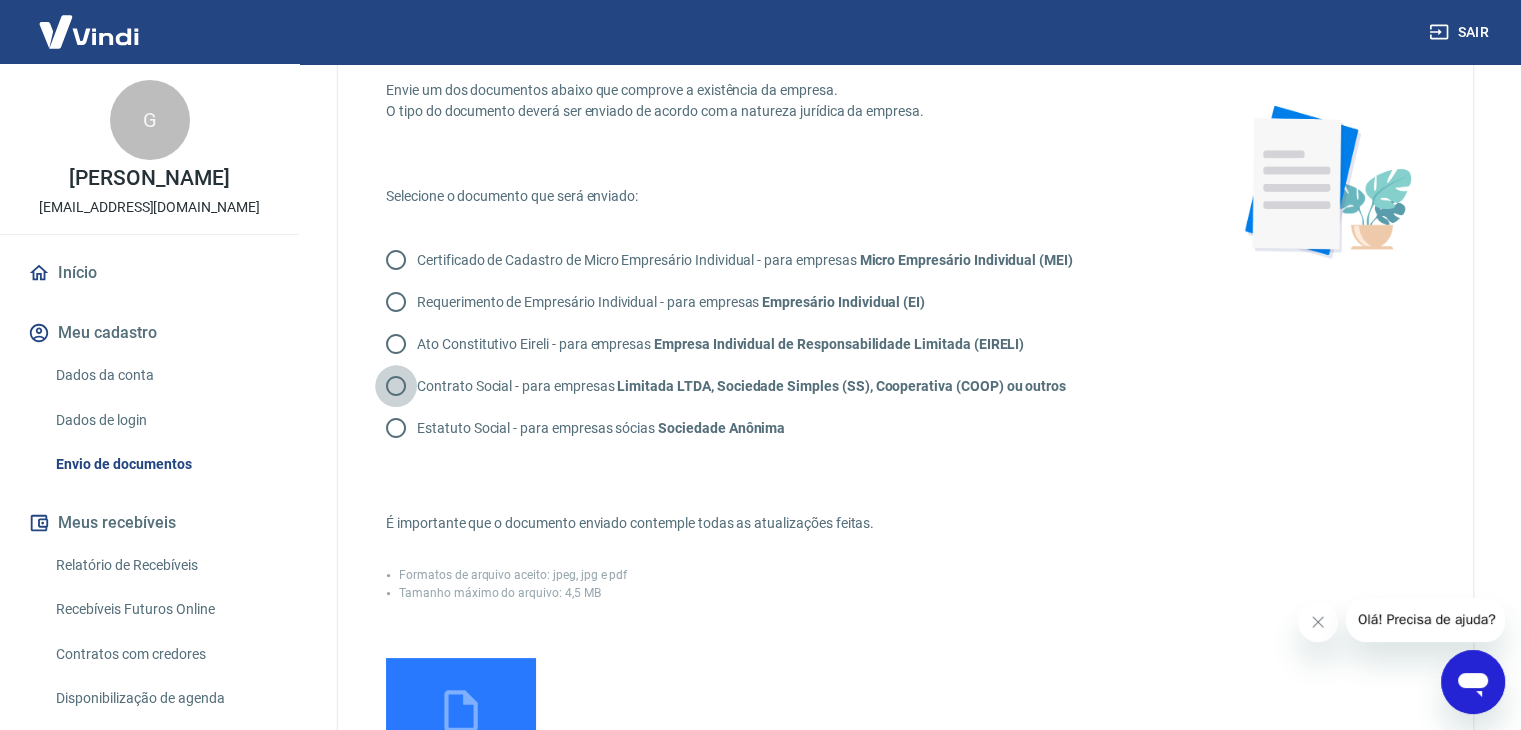 click on "Contrato Social - para empresas   Limitada LTDA, Sociedade Simples (SS), Cooperativa (COOP) ou outros" at bounding box center (396, 386) 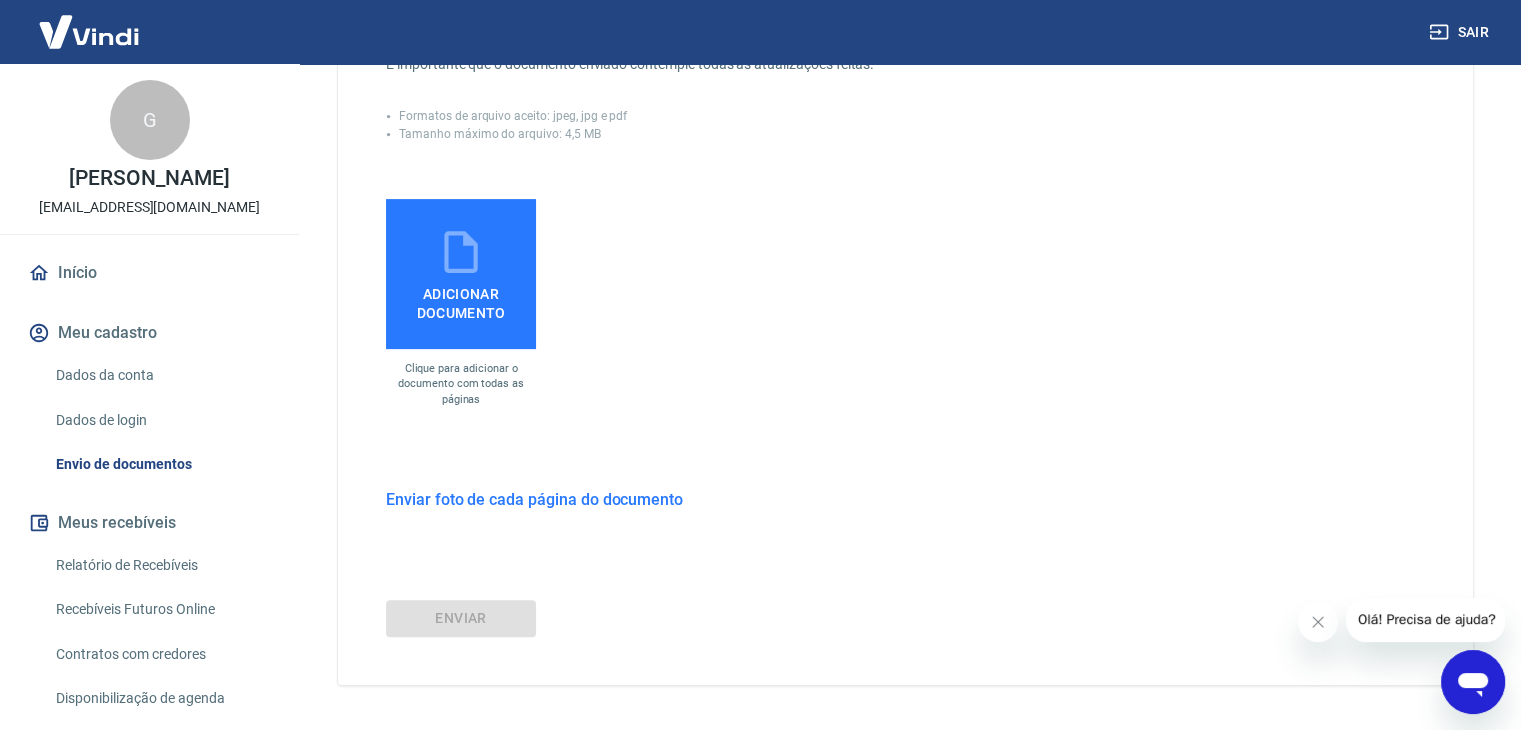 scroll, scrollTop: 524, scrollLeft: 0, axis: vertical 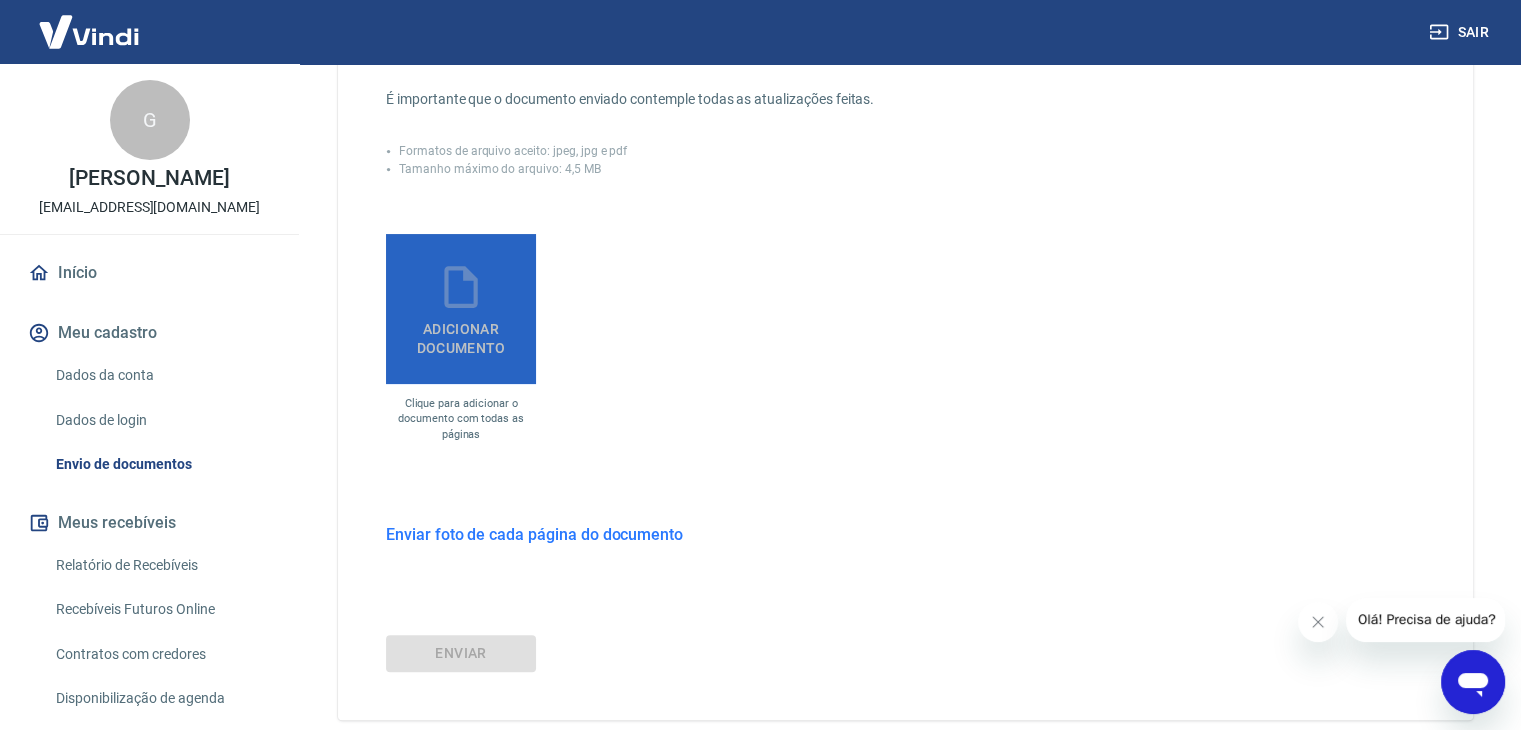 click 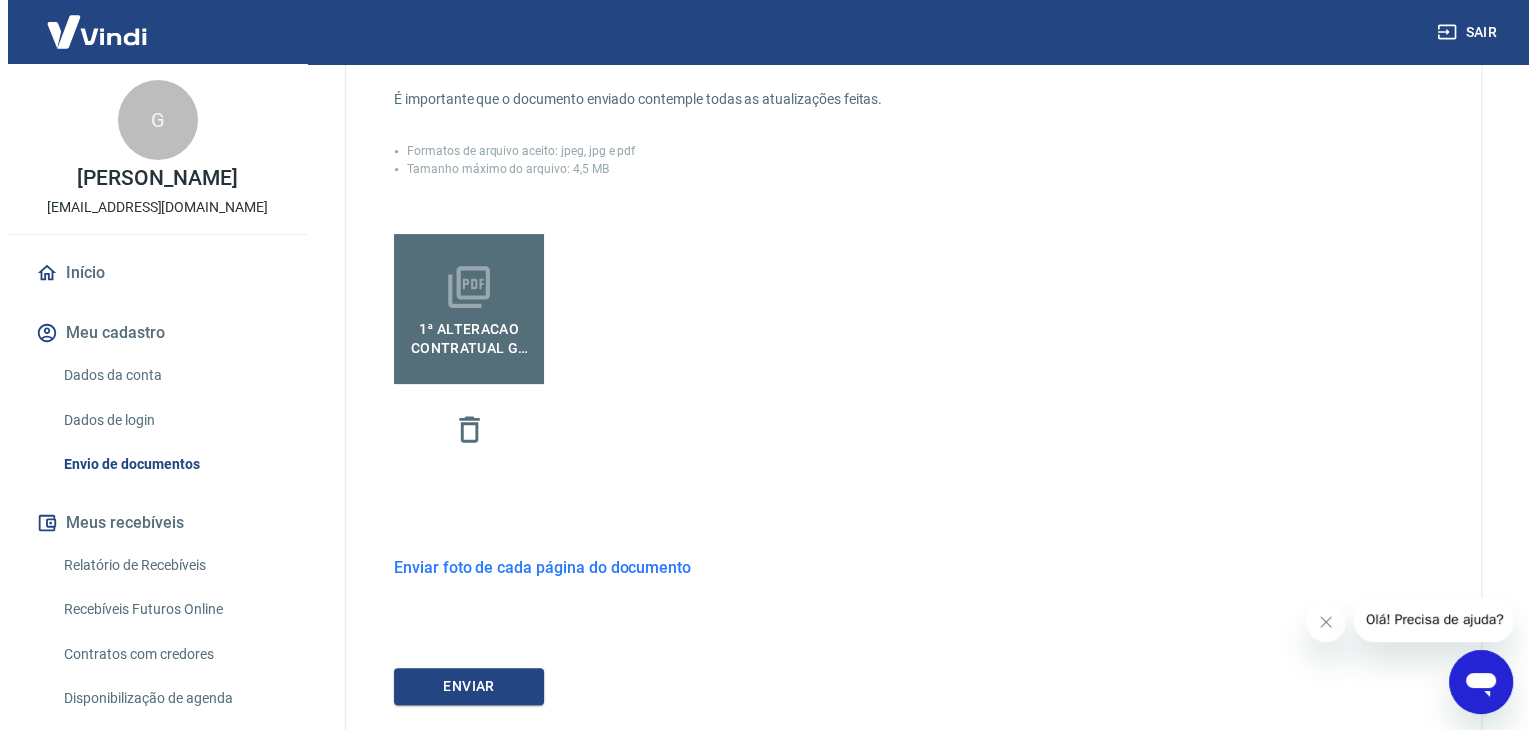 scroll, scrollTop: 624, scrollLeft: 0, axis: vertical 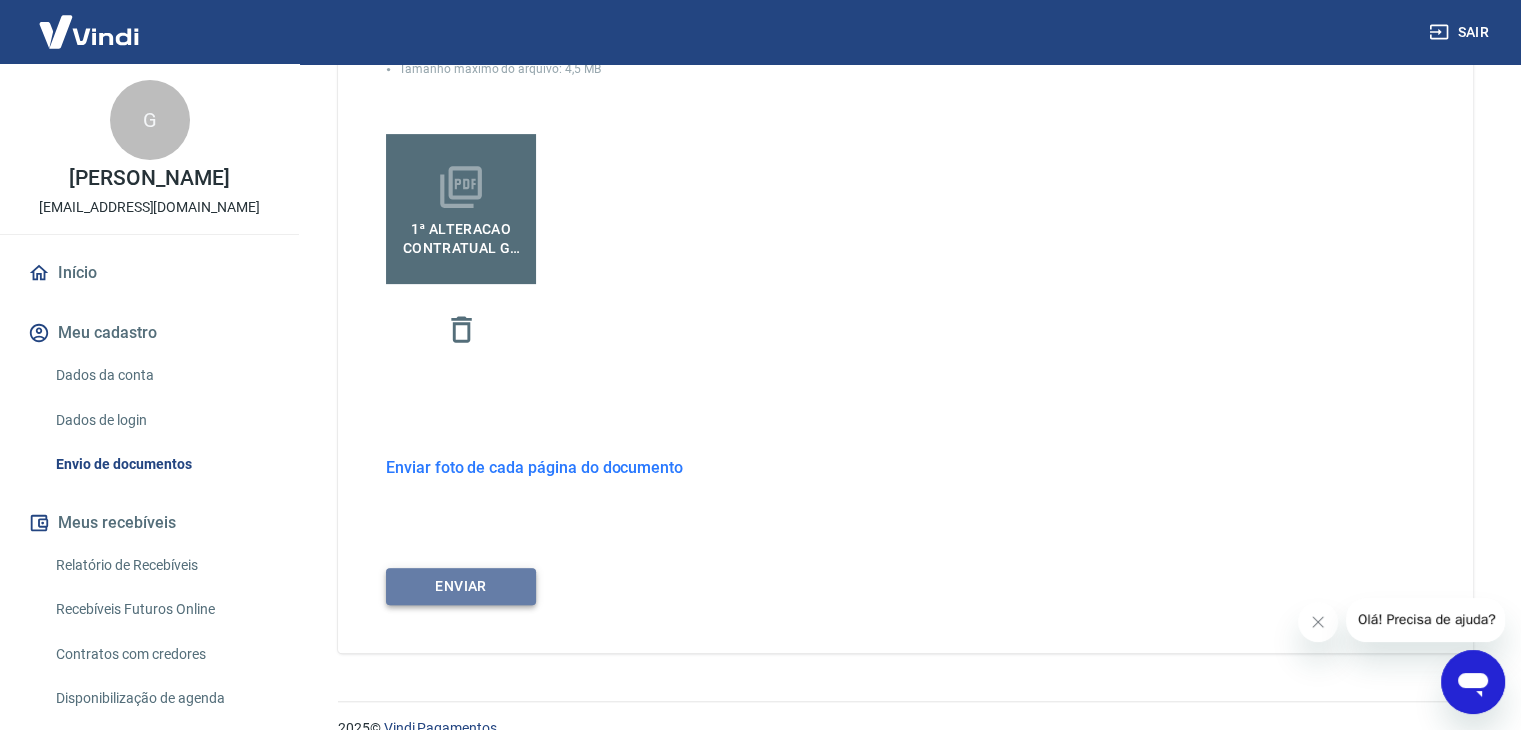 click on "ENVIAR" at bounding box center (461, 586) 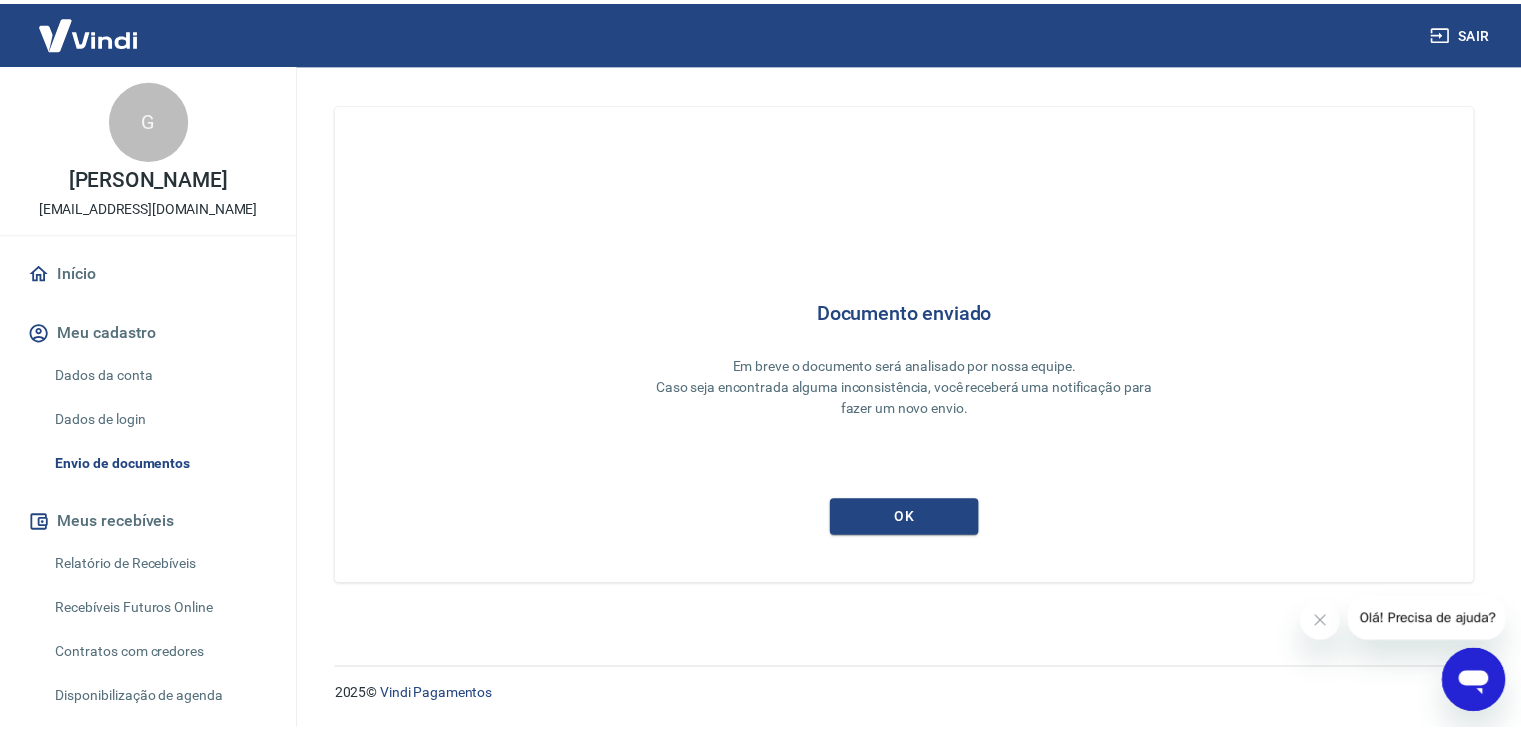 scroll, scrollTop: 0, scrollLeft: 0, axis: both 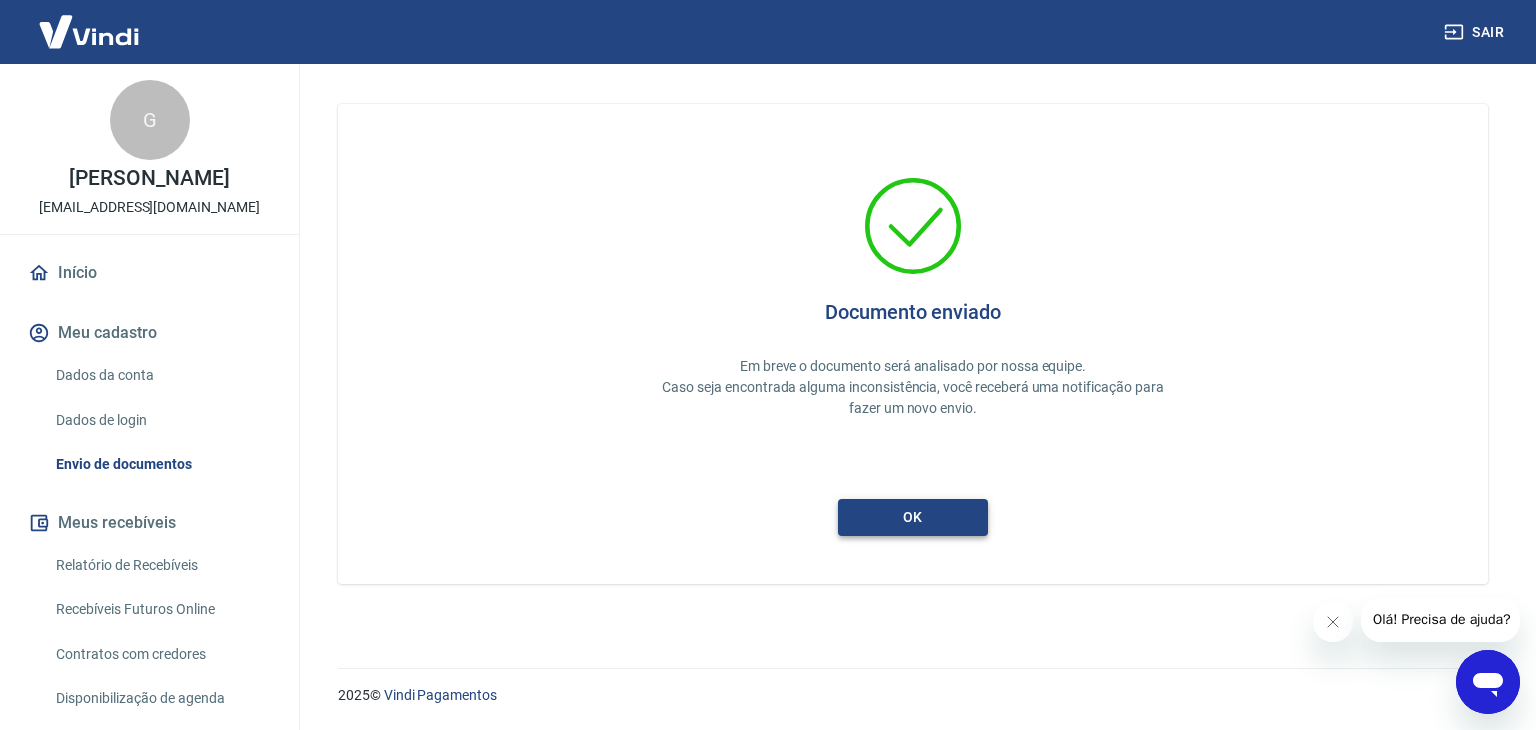 click on "ok" at bounding box center [913, 517] 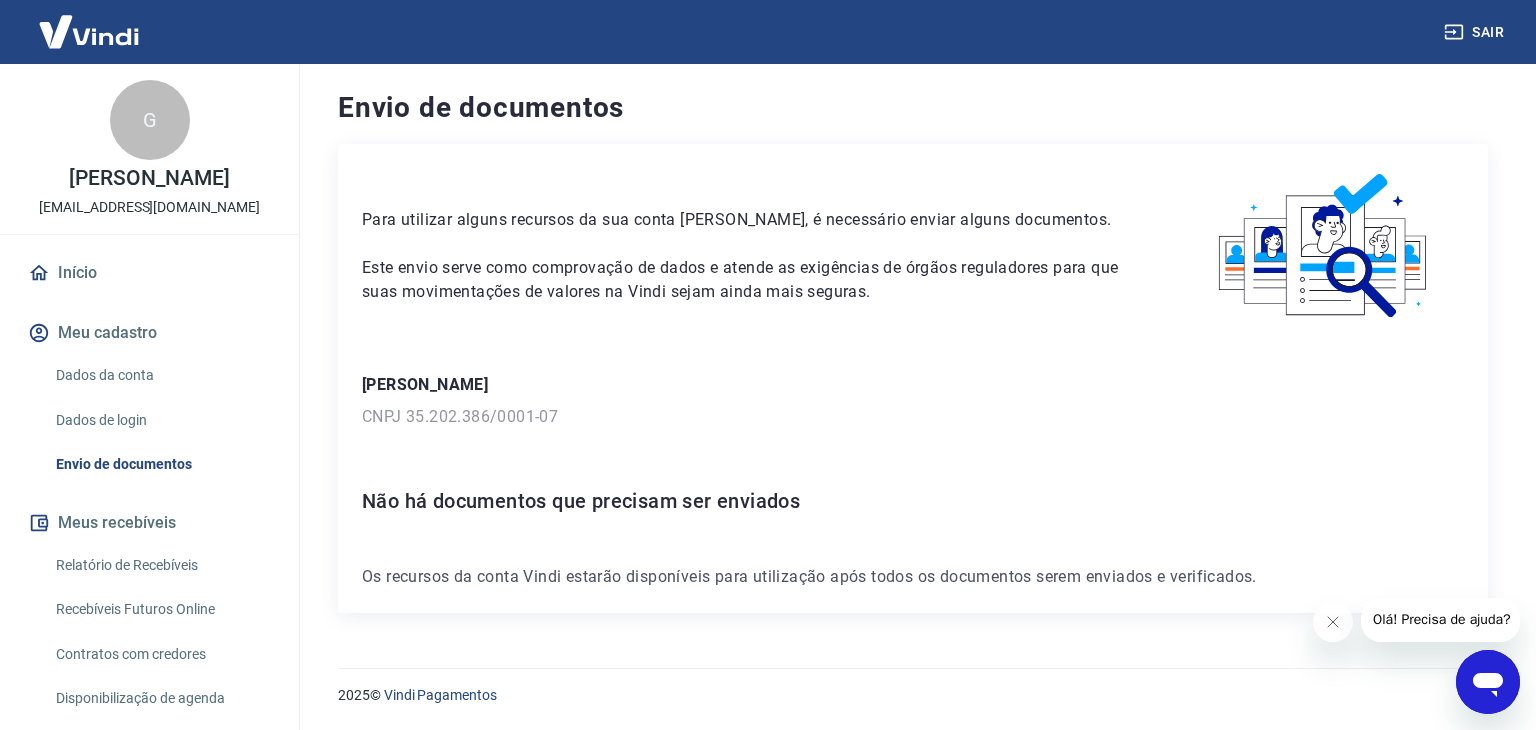 click on "Início" at bounding box center (149, 273) 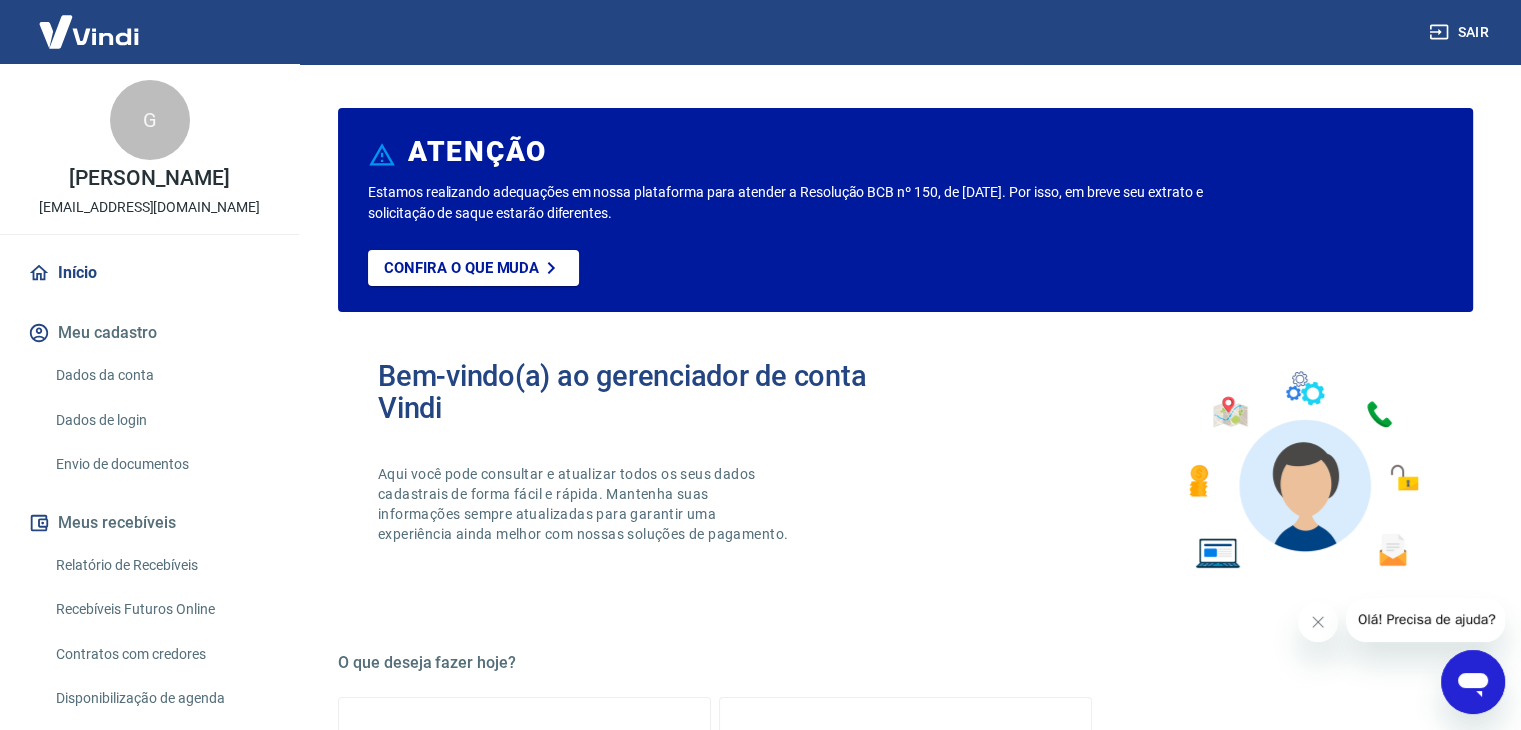 drag, startPoint x: 439, startPoint y: 190, endPoint x: 1083, endPoint y: 206, distance: 644.1987 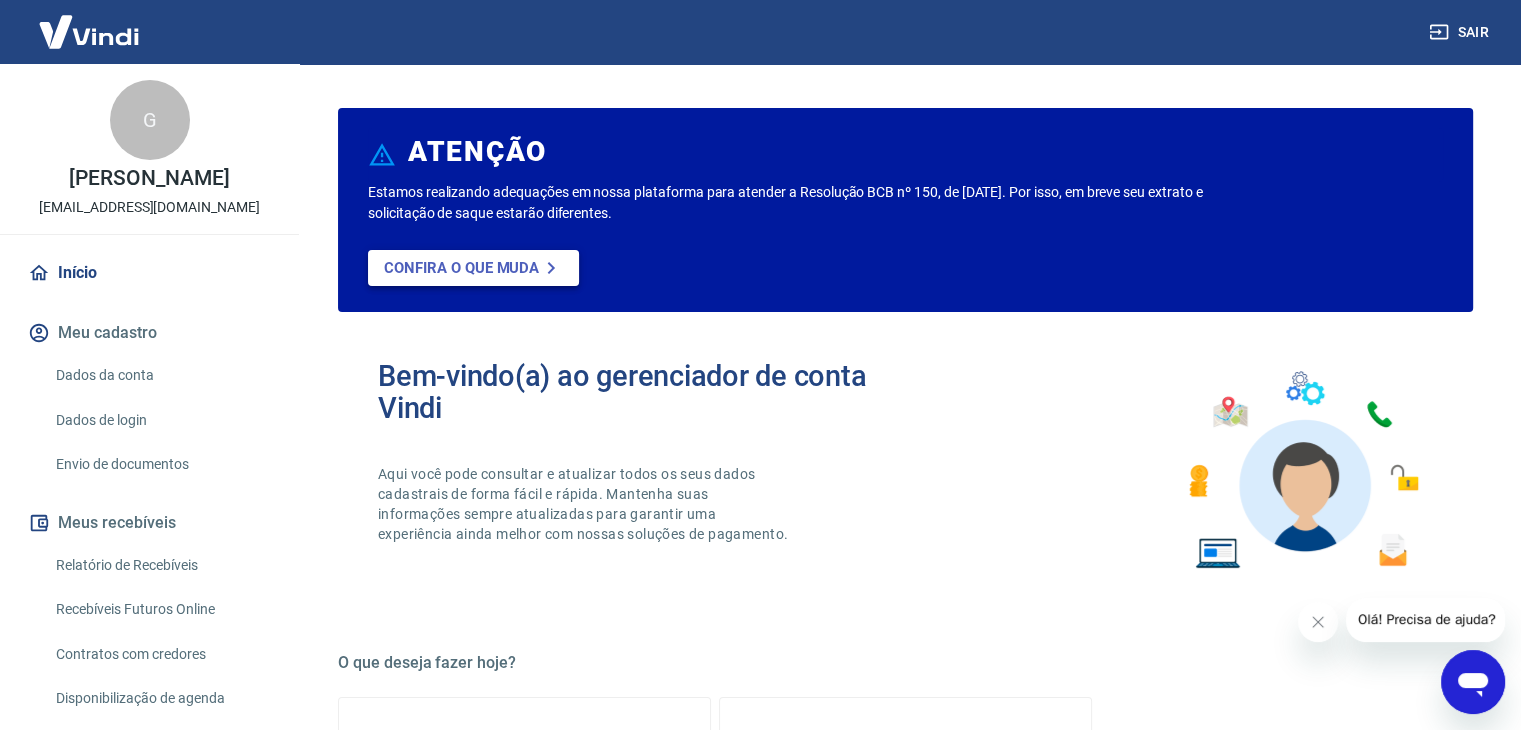 click on "Confira o que muda" at bounding box center (461, 268) 